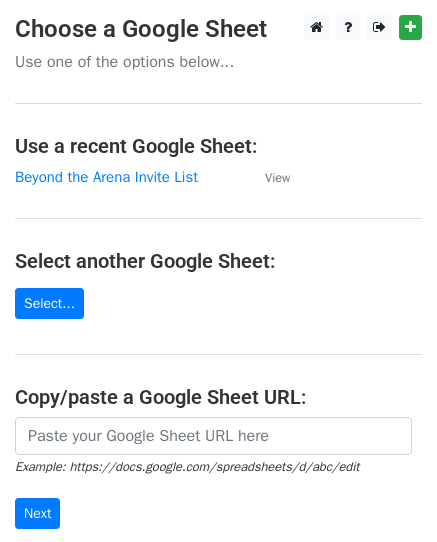 scroll, scrollTop: 0, scrollLeft: 0, axis: both 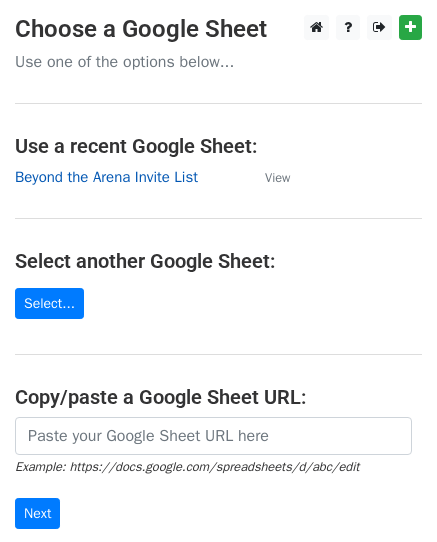 click on "Beyond the Arena Invite List" at bounding box center [106, 177] 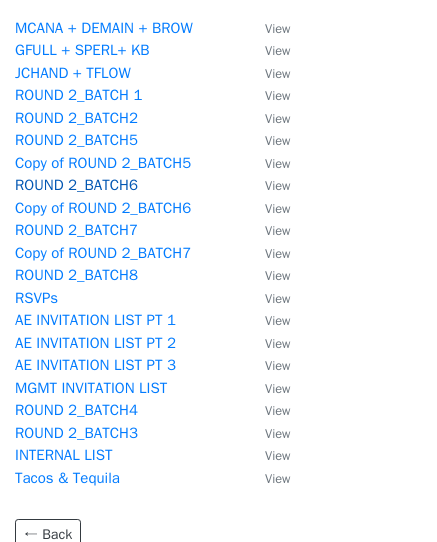 scroll, scrollTop: 200, scrollLeft: 0, axis: vertical 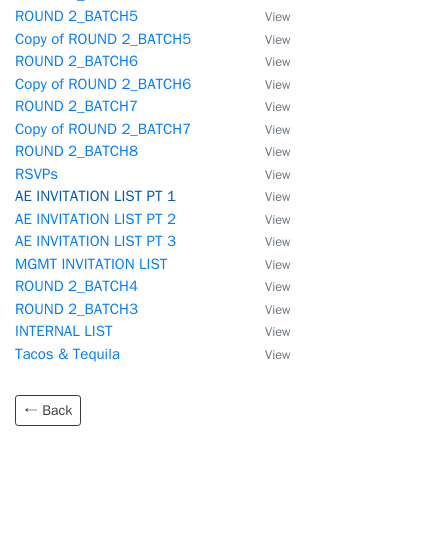 click on "AE INVITATION LIST PT 1" at bounding box center [95, 196] 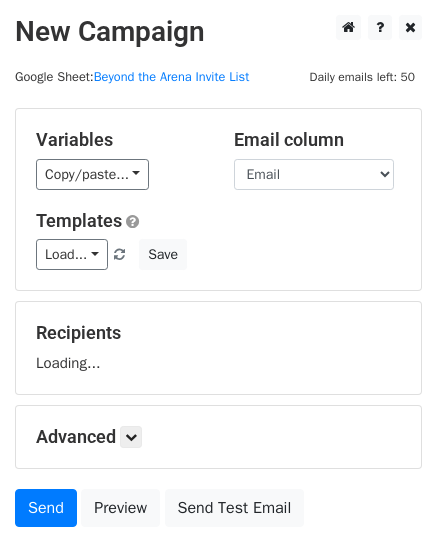 scroll, scrollTop: 0, scrollLeft: 0, axis: both 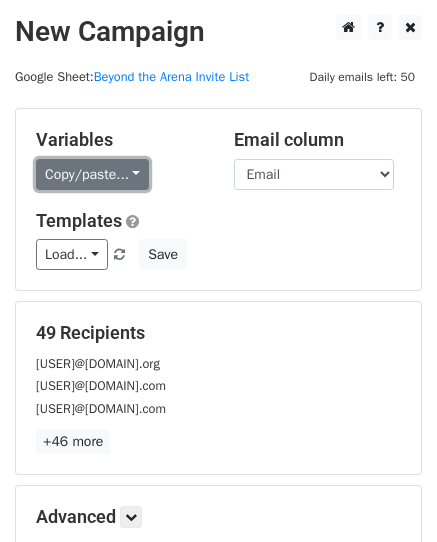 click on "Copy/paste..." at bounding box center [92, 174] 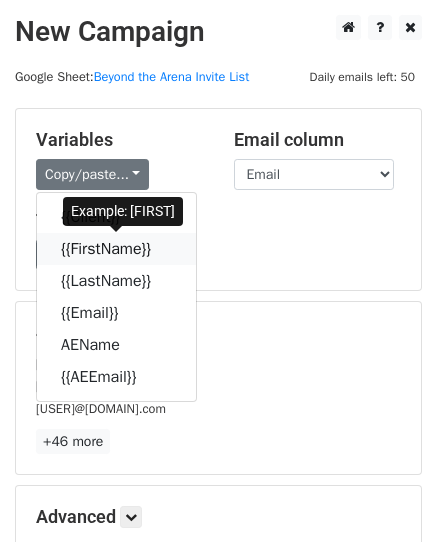 click on "{{FirstName}}" at bounding box center [116, 249] 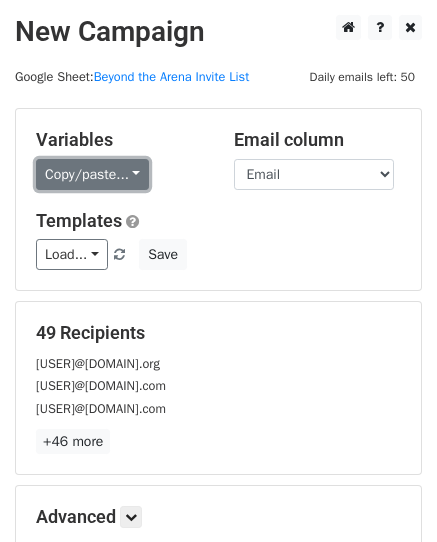click on "Copy/paste..." at bounding box center (92, 174) 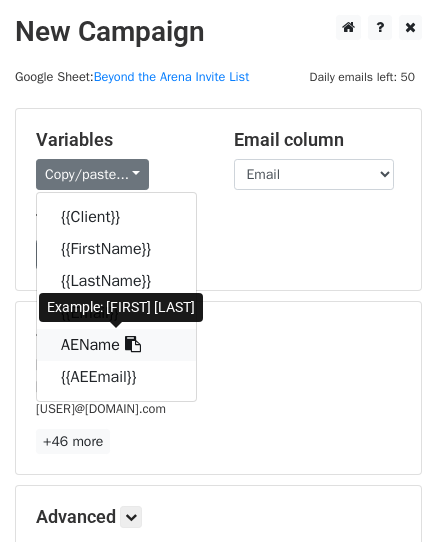 click on "AEName" at bounding box center (116, 345) 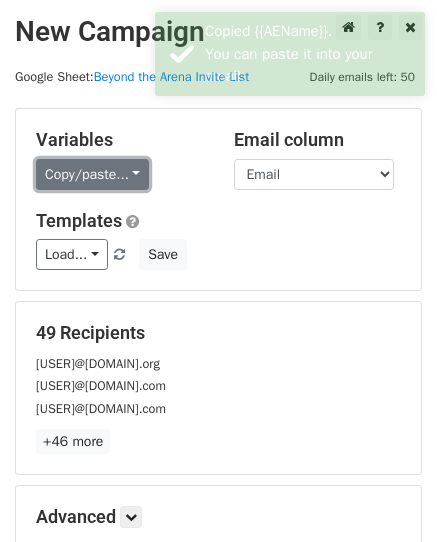 click on "Copy/paste..." at bounding box center (92, 174) 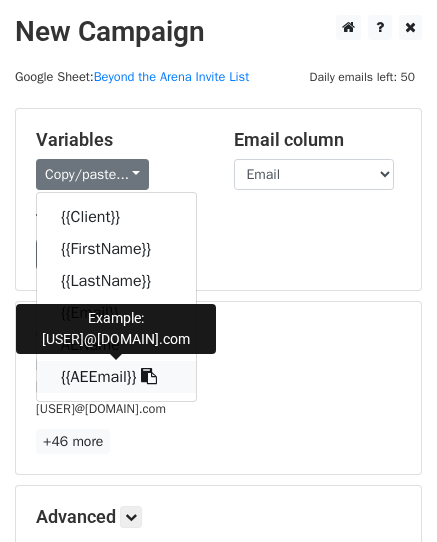 click at bounding box center [149, 376] 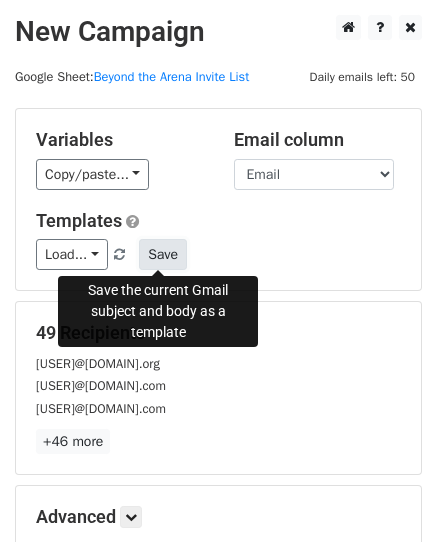 click on "Save" at bounding box center [163, 254] 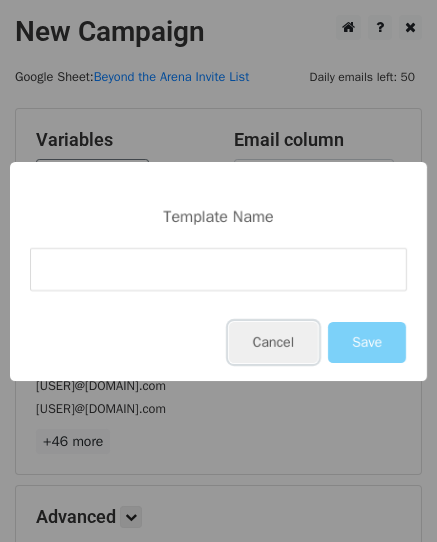 drag, startPoint x: 275, startPoint y: 338, endPoint x: 246, endPoint y: 335, distance: 29.15476 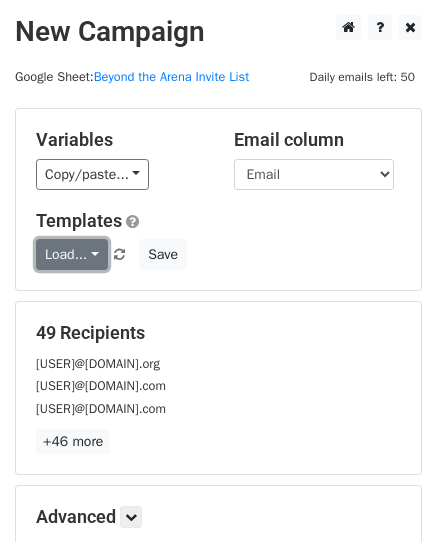 click on "Load..." at bounding box center [72, 254] 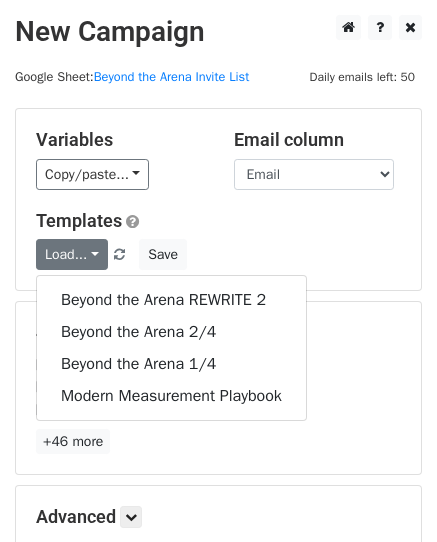 click on "Templates
Load...
Beyond the Arena REWRITE 2
Beyond the Arena 2/4
Beyond the Arena 1/4
Modern Measurement Playbook
Save" at bounding box center (218, 240) 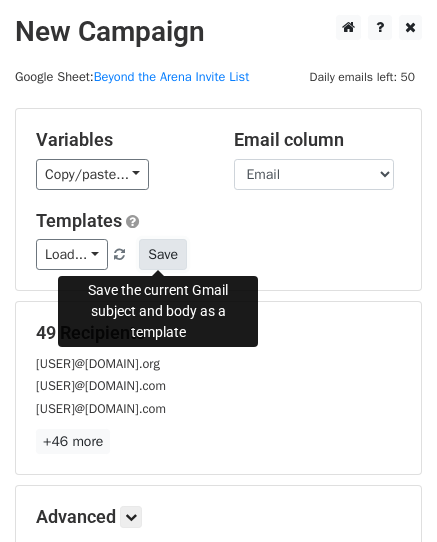 click on "Save" at bounding box center (163, 254) 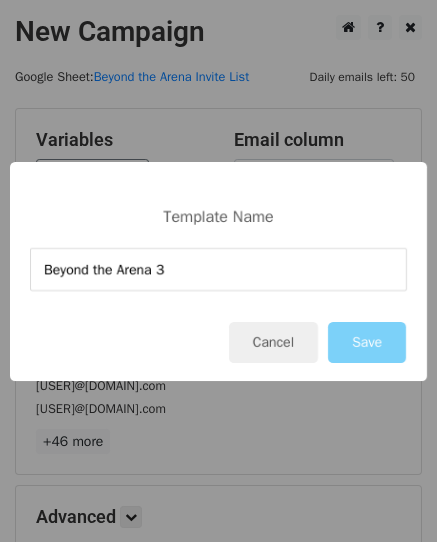type on "Beyond the Arena 3" 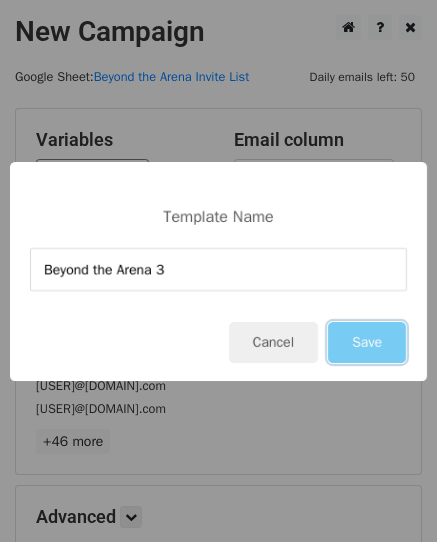 click on "Save" at bounding box center [367, 342] 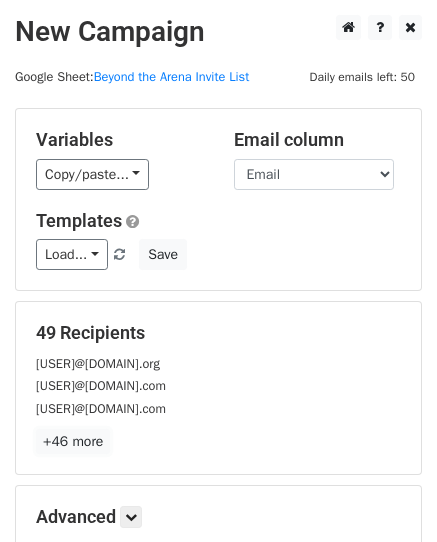 click on "+46 more" at bounding box center (73, 441) 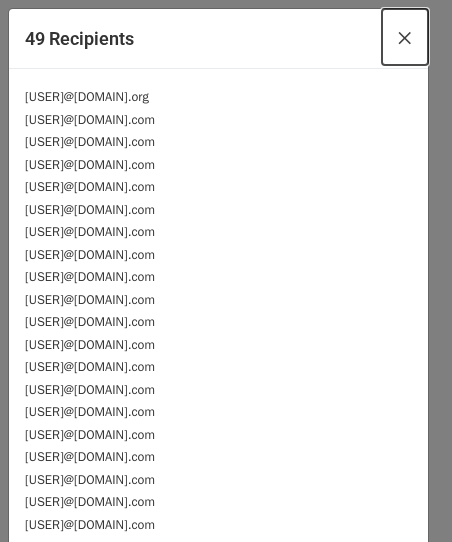 click on "×" at bounding box center [405, 37] 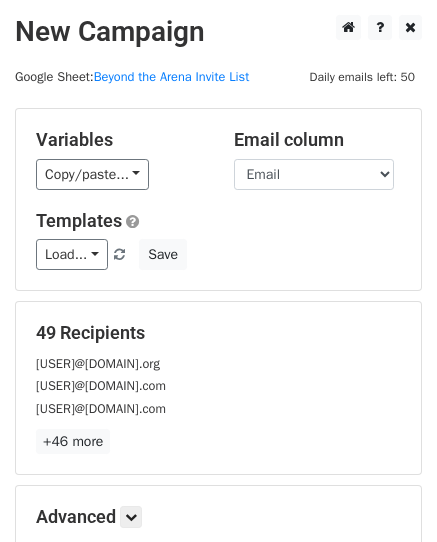 click on "Load...
Beyond the Arena REWRITE 2
Beyond the Arena 2/4
Beyond the Arena 1/4
Modern Measurement Playbook
Save" at bounding box center (218, 254) 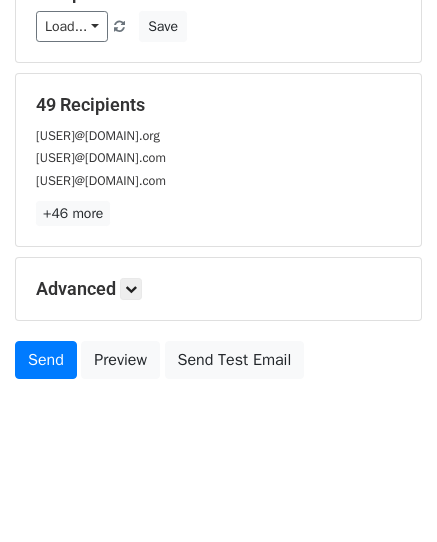 scroll, scrollTop: 235, scrollLeft: 0, axis: vertical 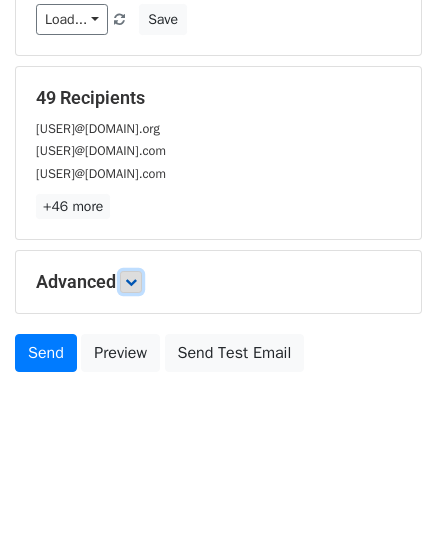click at bounding box center (131, 282) 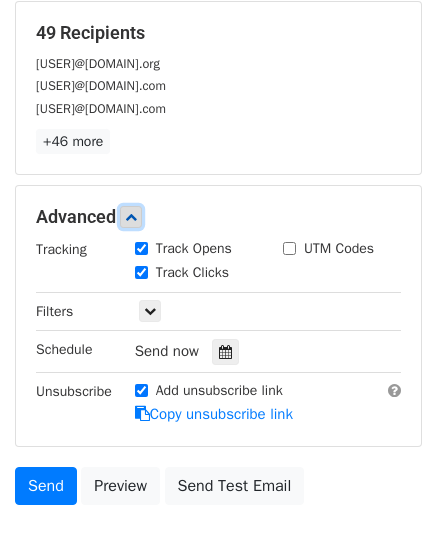 scroll, scrollTop: 335, scrollLeft: 0, axis: vertical 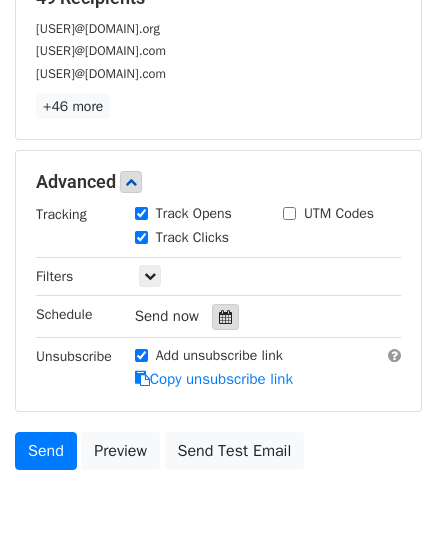 click at bounding box center (225, 317) 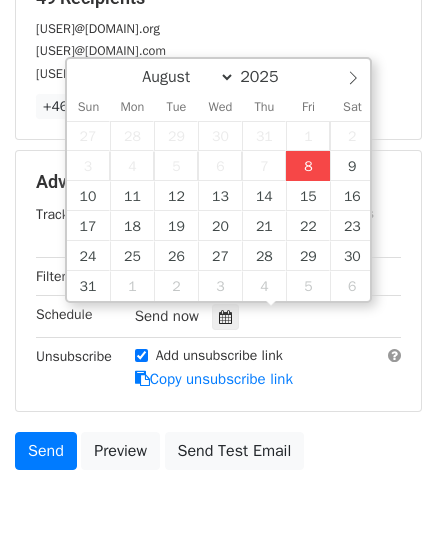 type on "2025-08-08 12:26" 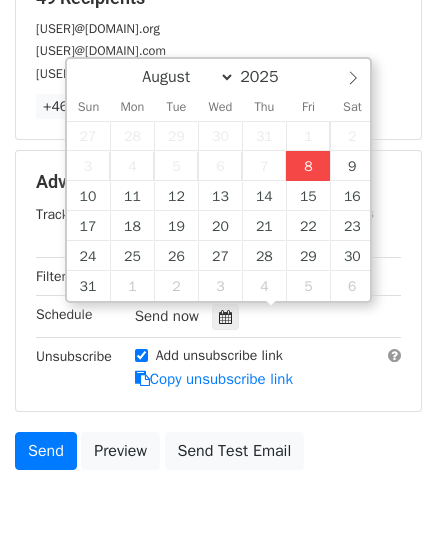 type on "26" 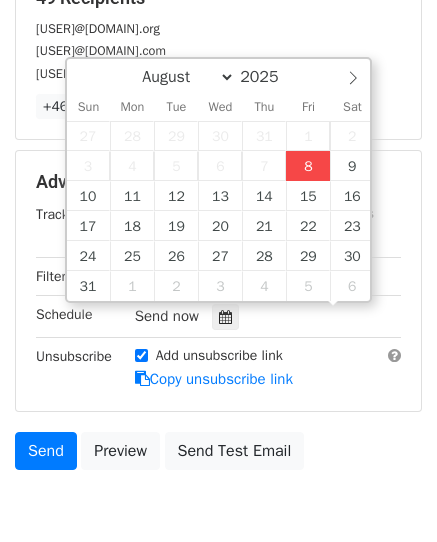 scroll, scrollTop: 1, scrollLeft: 0, axis: vertical 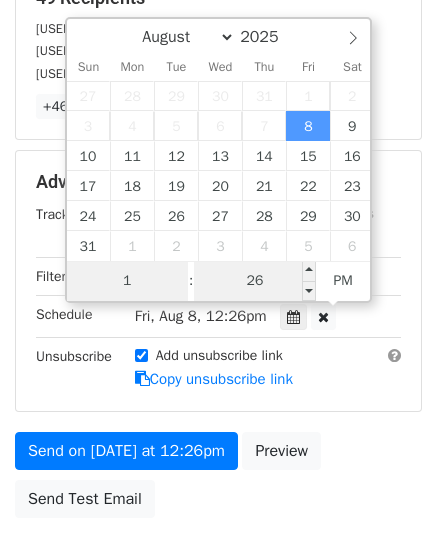 type on "1" 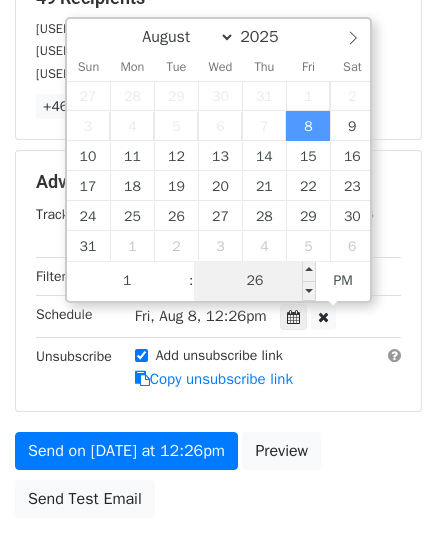 type on "2025-08-08 13:26" 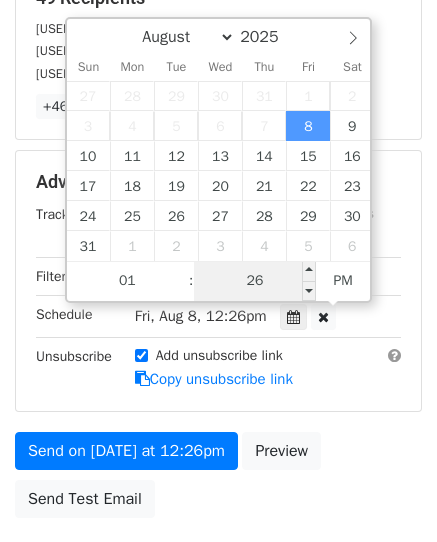 click on "26" at bounding box center [255, 281] 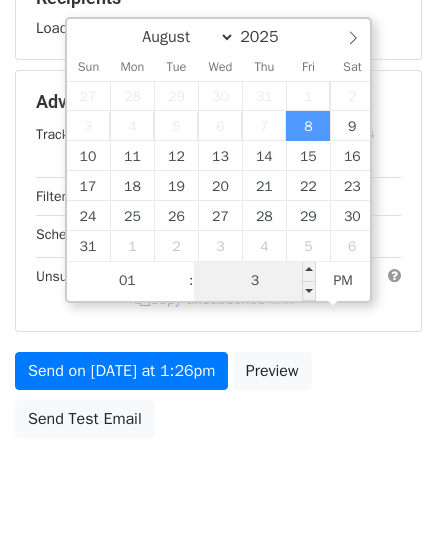 type on "30" 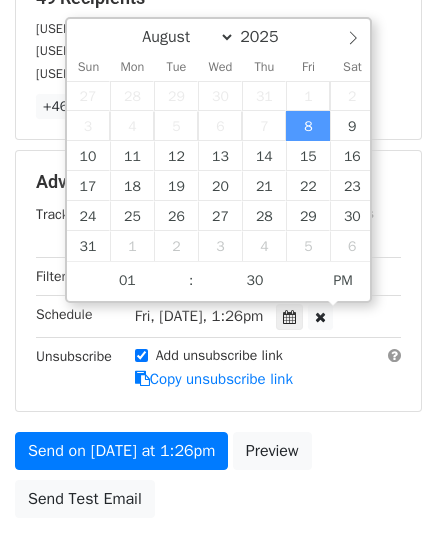 type on "2025-08-08 13:30" 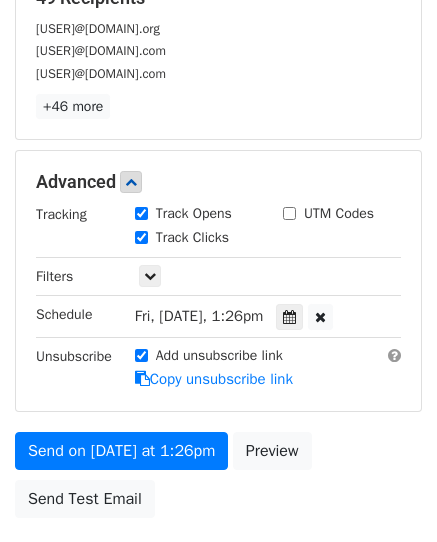 click on "New Campaign
Daily emails left: 50
Google Sheet:
Beyond the Arena Invite List
Variables
Copy/paste...
{{Client}}
{{FirstName}}
{{LastName}}
{{Email}}
{{AEName}}
{{AEEmail}}
Email column
Client
FirstName
LastName
Email
AEName
AEEmail
Templates
Load...
Beyond the Arena REWRITE 2
Beyond the Arena 2/4
Beyond the Arena 1/4
Modern Measurement Playbook
Save
49 Recipients
brian.albert@midhosp.org
Meghana@mintz-hoke.com
rachael@ptown.org
+46 more
49 Recipients
×
brian.albert@midhosp.org
Meghana@mintz-hoke.com
rachael@ptown.org
lcurran@mergeworld.com
ahamel@liberty-bank.com
trish@camppickleballct.com
justin.kelleher@jwcemail.com
Sarabethd@mintz-hoke.com
michellel@mintz-hoke.com
SLaroche@pullcom.com" at bounding box center (218, 104) 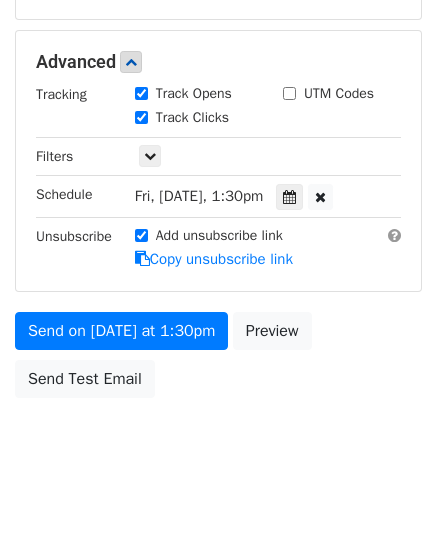 scroll, scrollTop: 479, scrollLeft: 0, axis: vertical 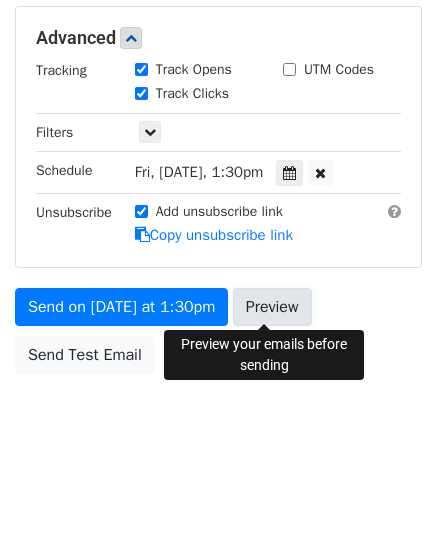 click on "Preview" at bounding box center (272, 307) 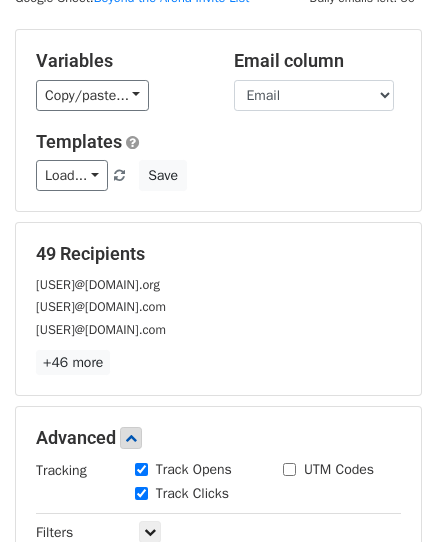 scroll, scrollTop: 0, scrollLeft: 0, axis: both 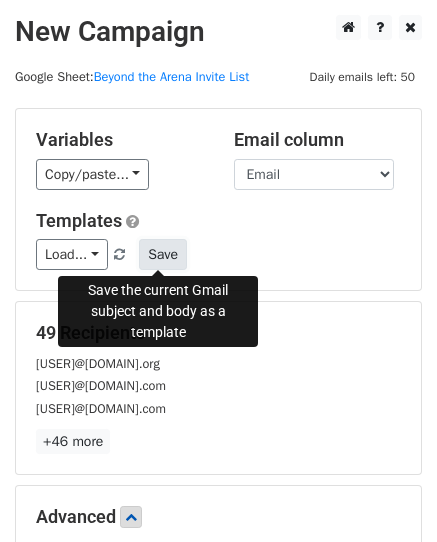 click on "Save" at bounding box center [163, 254] 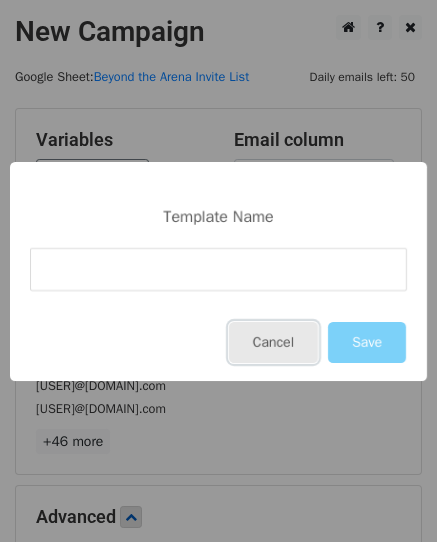 click on "Cancel" at bounding box center (273, 342) 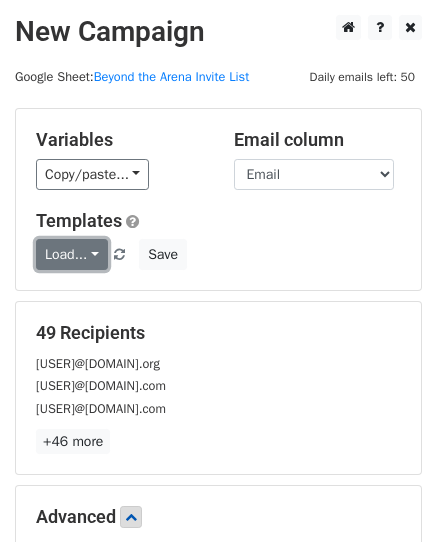 click on "Load..." at bounding box center [72, 254] 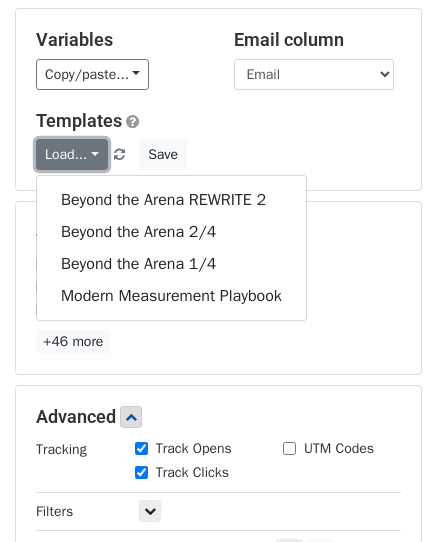 scroll, scrollTop: 0, scrollLeft: 0, axis: both 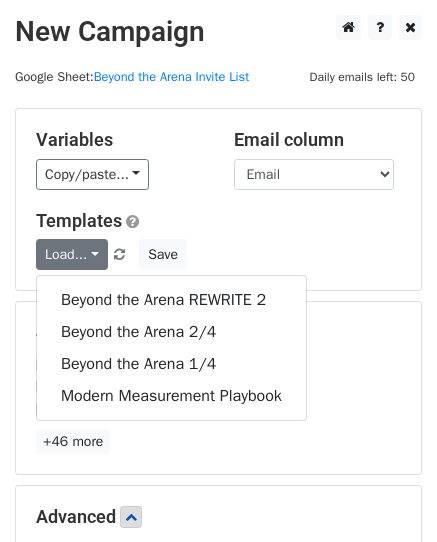click on "Load...
Beyond the Arena REWRITE 2
Beyond the Arena 2/4
Beyond the Arena 1/4
Modern Measurement Playbook
Save" at bounding box center [218, 254] 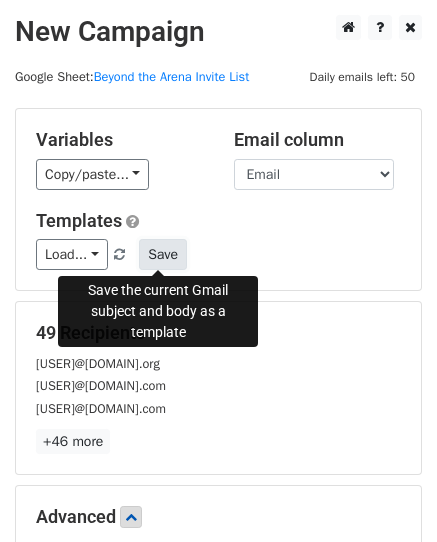 click on "Save" at bounding box center (163, 254) 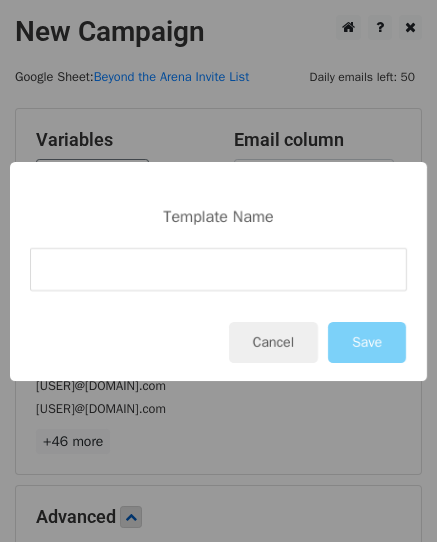 click at bounding box center (218, 269) 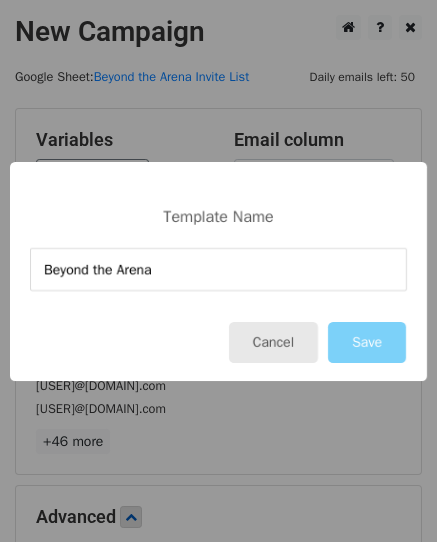 type on "Beyond the Arena" 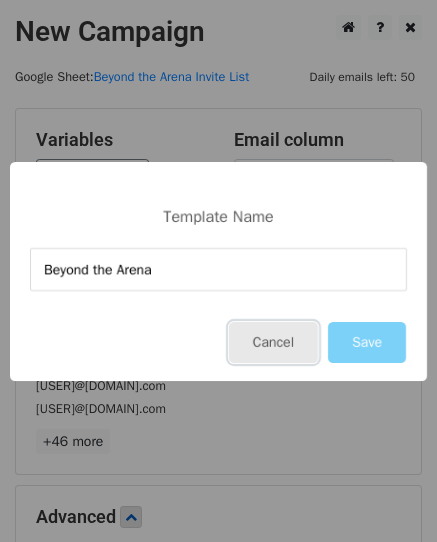 click on "Cancel" at bounding box center (273, 342) 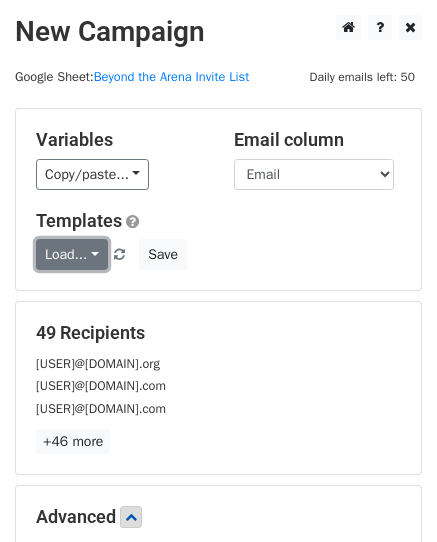 click on "Load..." at bounding box center [72, 254] 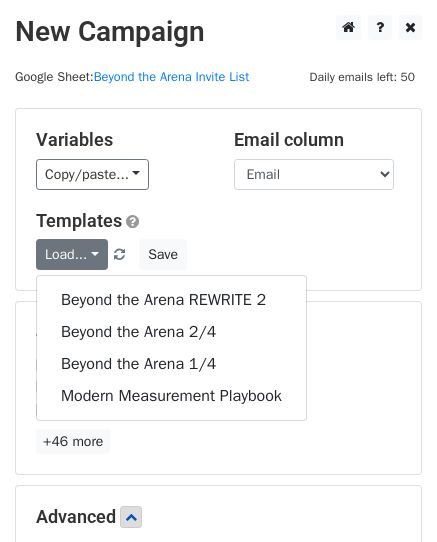 click on "Templates" at bounding box center (218, 221) 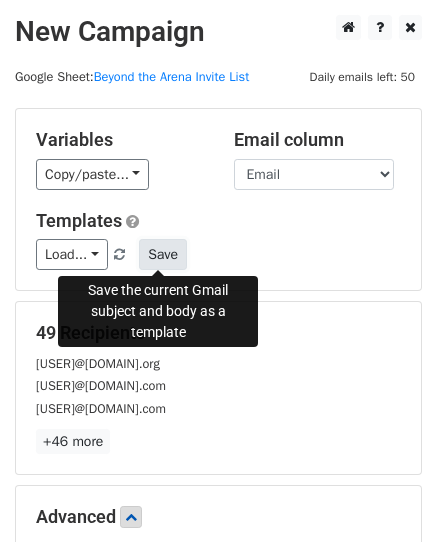 click on "Save" at bounding box center (163, 254) 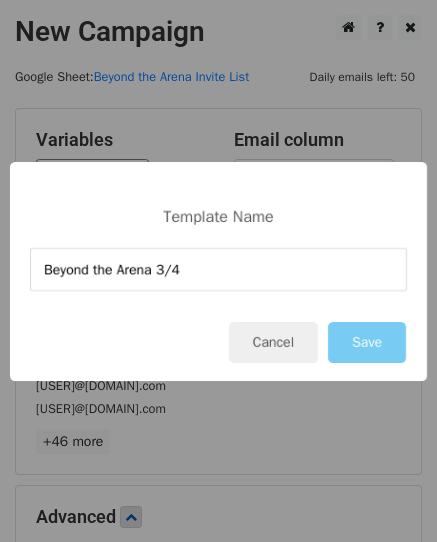 type on "Beyond the Arena 3/4" 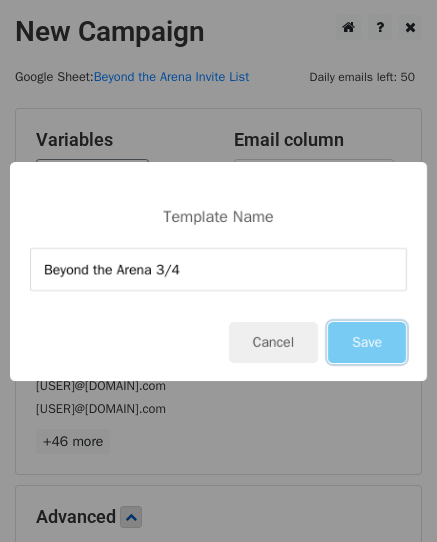 click on "Save" at bounding box center [367, 342] 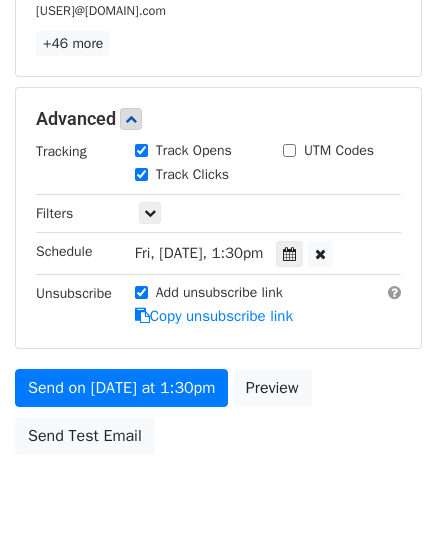 scroll, scrollTop: 400, scrollLeft: 0, axis: vertical 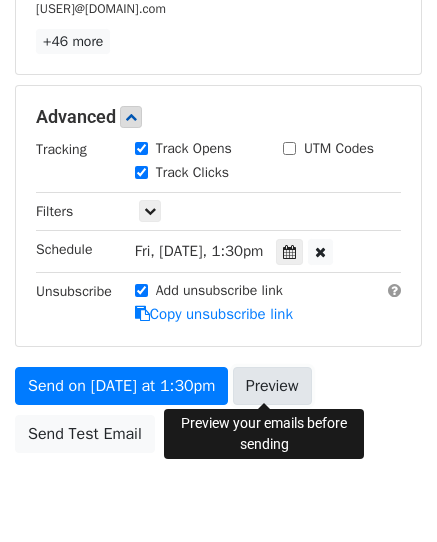 click on "Preview" at bounding box center [272, 386] 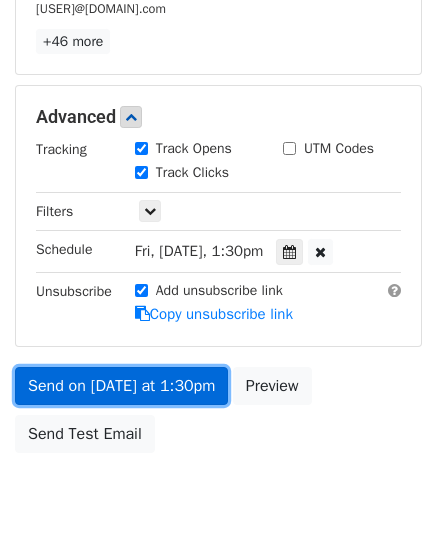 click on "Send on Aug 8 at 1:30pm" at bounding box center [121, 386] 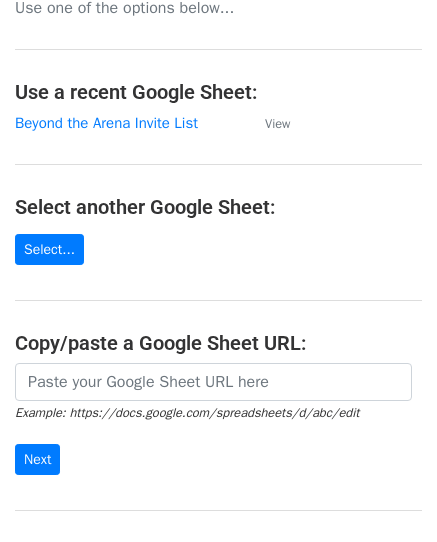scroll, scrollTop: 0, scrollLeft: 0, axis: both 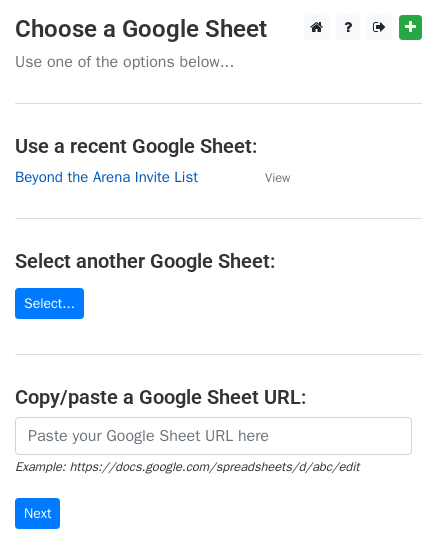 click on "Beyond the Arena Invite List" at bounding box center (106, 177) 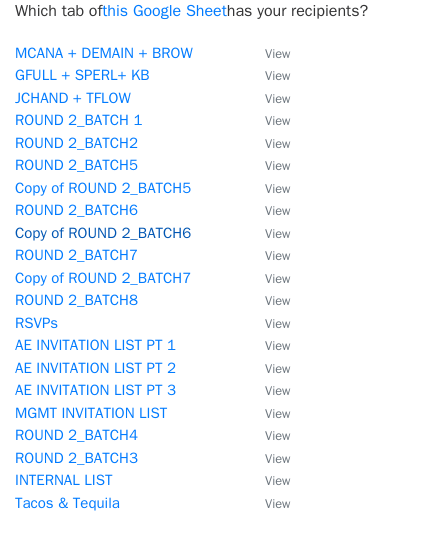 scroll, scrollTop: 100, scrollLeft: 0, axis: vertical 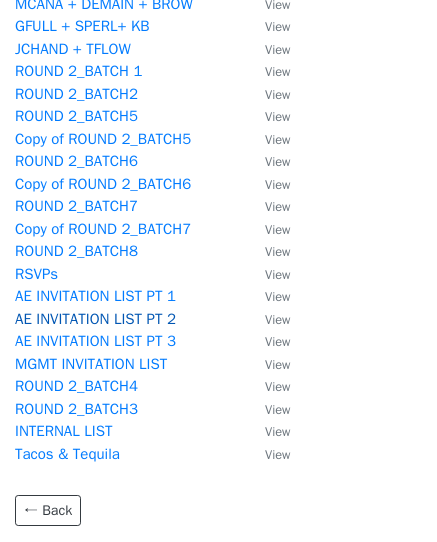 click on "AE INVITATION LIST PT 2" at bounding box center (95, 319) 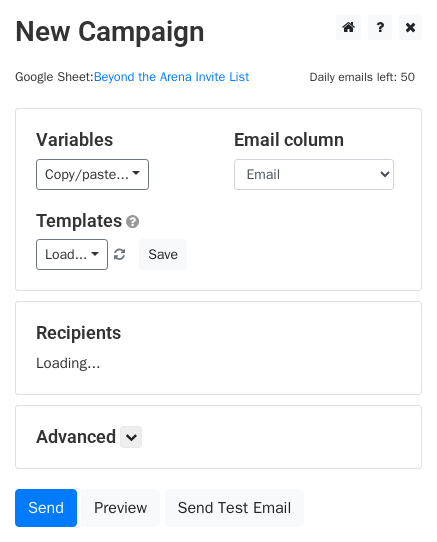 scroll, scrollTop: 0, scrollLeft: 0, axis: both 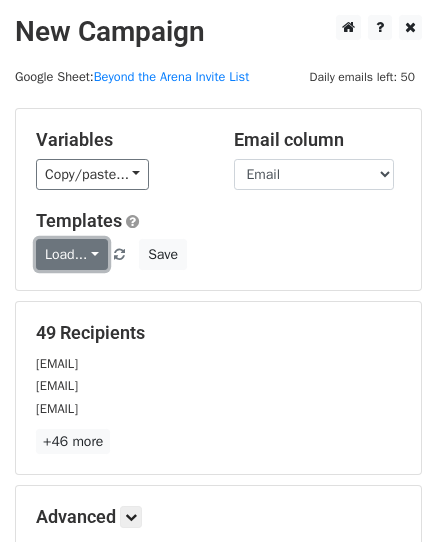 click on "Load..." at bounding box center (72, 254) 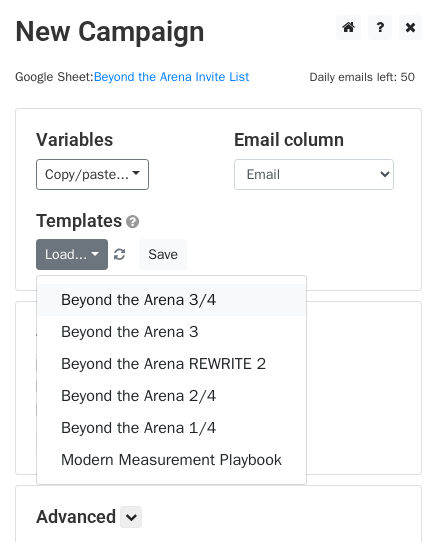 click on "Beyond the Arena 3/4" at bounding box center [171, 300] 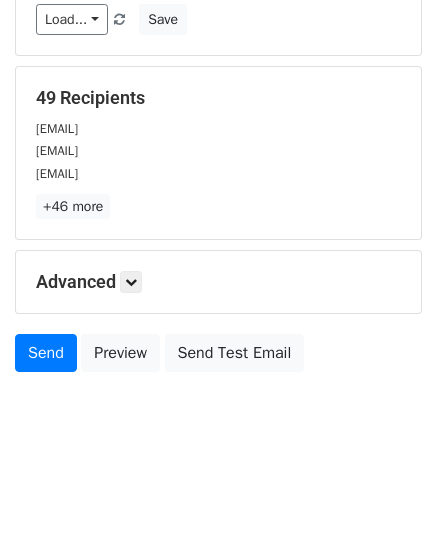 scroll, scrollTop: 0, scrollLeft: 0, axis: both 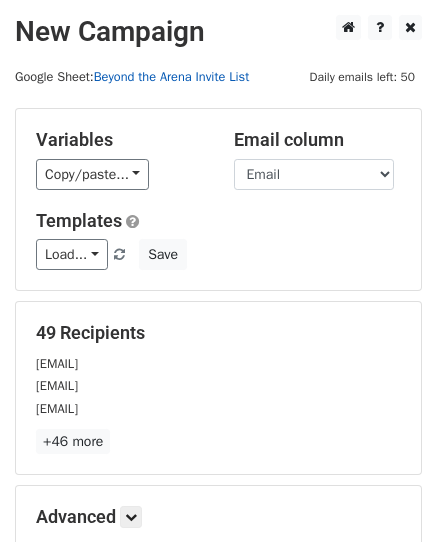 click on "Beyond the Arena Invite List" at bounding box center [172, 77] 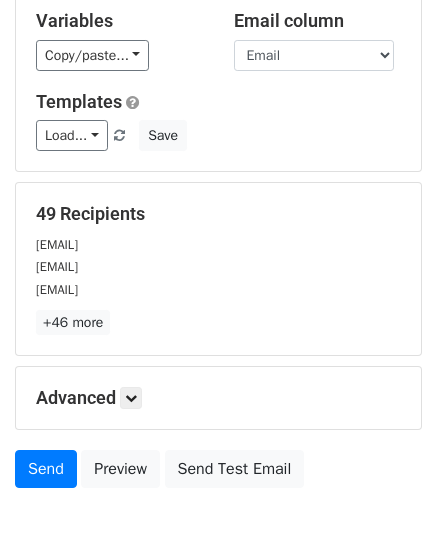 scroll, scrollTop: 0, scrollLeft: 0, axis: both 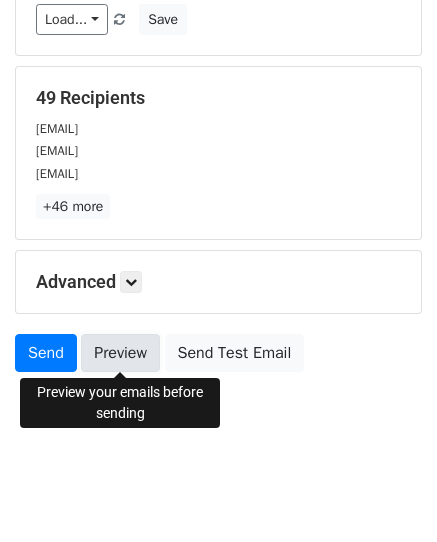 click on "Preview" at bounding box center [120, 353] 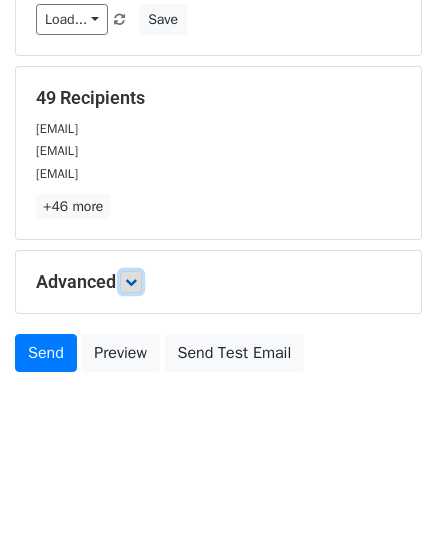 click at bounding box center (131, 282) 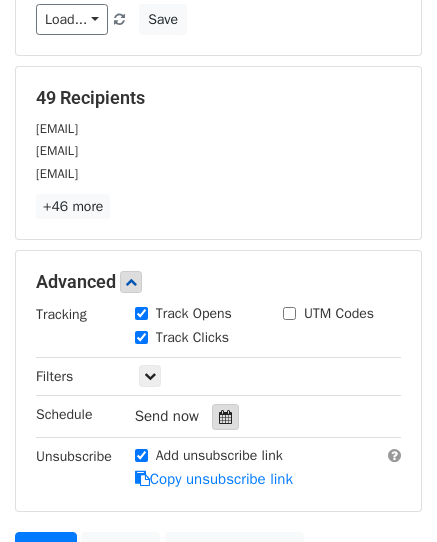 click at bounding box center (225, 417) 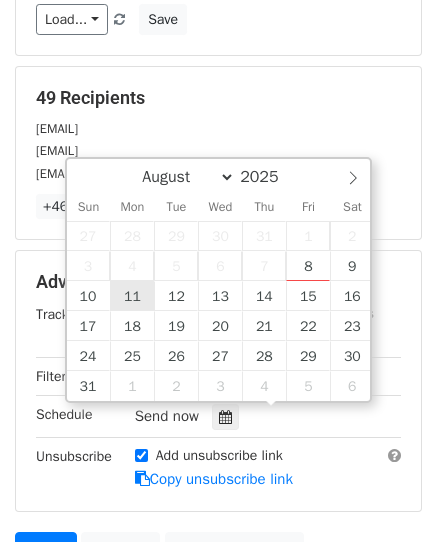 type on "2025-08-11 12:00" 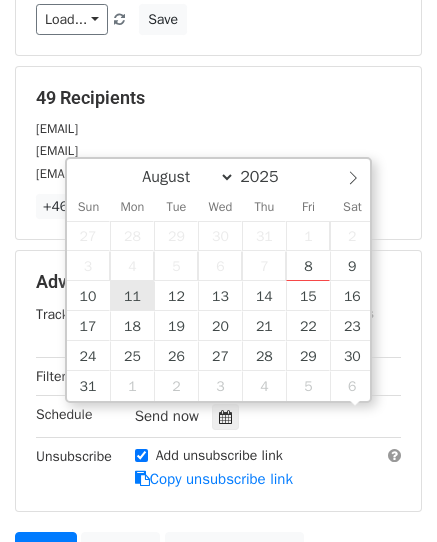scroll, scrollTop: 1, scrollLeft: 0, axis: vertical 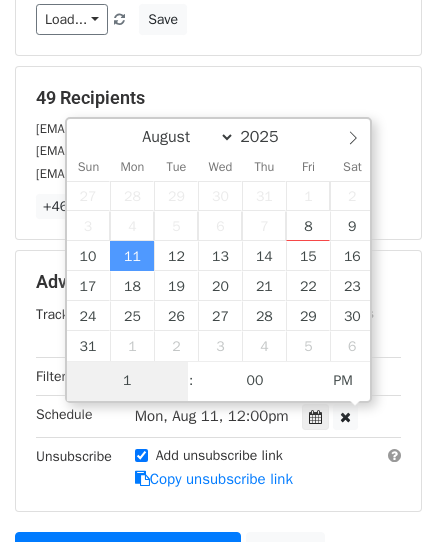 type on "11" 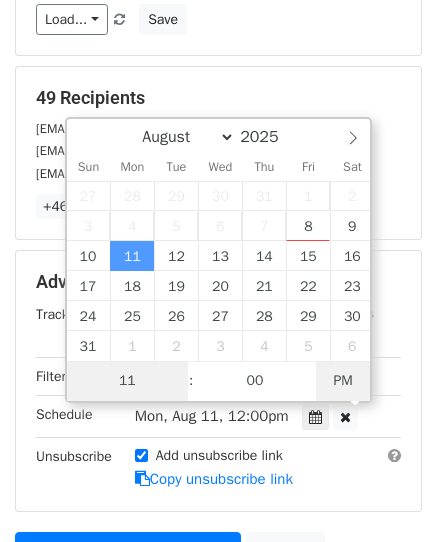 type on "[DATE] [TIME]" 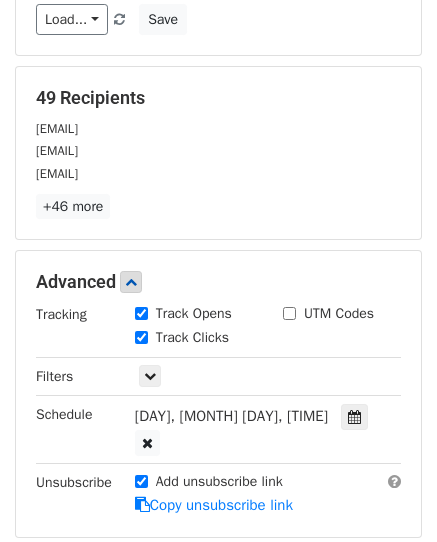 click on "Variables
Copy/paste...
{{Client}}
{{FirstName}}
{{LastName}}
{{Email}}
{{AEName}}
{{AEEmail}}
Email column
Client
FirstName
LastName
Email
AEName
AEEmail
Templates
Load...
Beyond the Arena 3/4
Beyond the Arena 3
Beyond the Arena REWRITE 2
Beyond the Arena 2/4
Beyond the Arena 1/4
Modern Measurement Playbook
Save
49 Recipients
[EMAIL]
[EMAIL]
[EMAIL]
+46 more
49 Recipients
×
[EMAIL]
[EMAIL]
[EMAIL]
[EMAIL]
[EMAIL]
[EMAIL]
[EMAIL]
[EMAIL]
[EMAIL]
[EMAIL]
[EMAIL]
[email protected]" at bounding box center (218, 263) 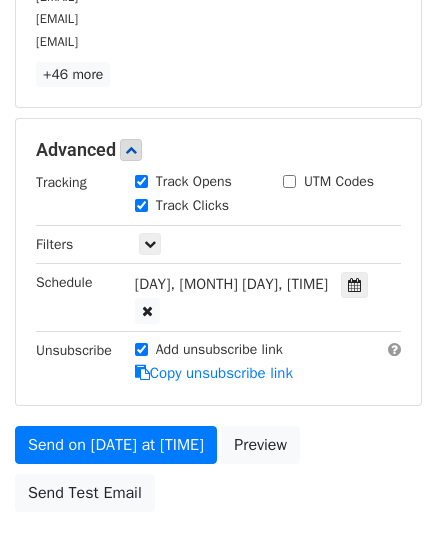 scroll, scrollTop: 400, scrollLeft: 0, axis: vertical 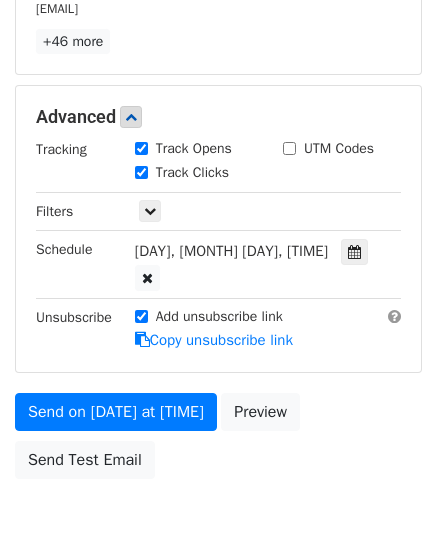 click on "New Campaign
Daily emails left: 50
Google Sheet:
Beyond the Arena Invite List
Variables
Copy/paste...
{{Client}}
{{FirstName}}
{{LastName}}
{{Email}}
{{AEName}}
{{AEEmail}}
Email column
Client
FirstName
LastName
Email
AEName
AEEmail
Templates
Load...
Beyond the Arena 3/4
Beyond the Arena 3
Beyond the Arena REWRITE 2
Beyond the Arena 2/4
Beyond the Arena 1/4
Modern Measurement Playbook
Save
49 Recipients
[EMAIL]
[EMAIL]
[EMAIL]
+46 more
49 Recipients
×
[EMAIL]
[EMAIL]
[EMAIL]
[EMAIL]
[EMAIL]
[EMAIL]
[EMAIL]
[EMAIL]
[EMAIL]
[EMAIL]
[EMAIL]
[email protected]" at bounding box center [218, 92] 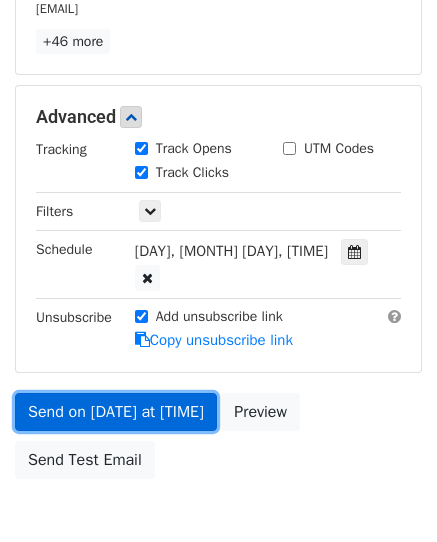 click on "Send on [DATE] at [TIME]" at bounding box center (116, 412) 